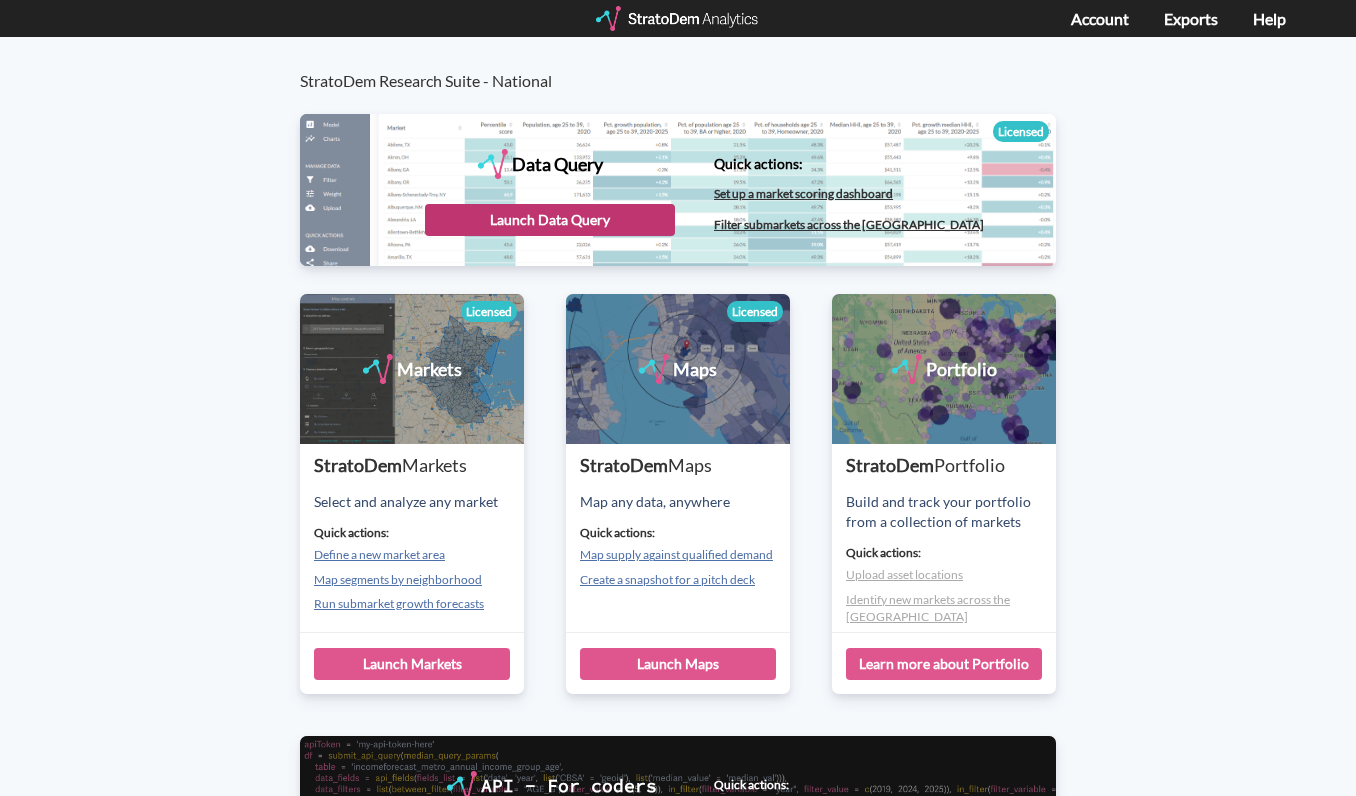 scroll, scrollTop: 0, scrollLeft: 0, axis: both 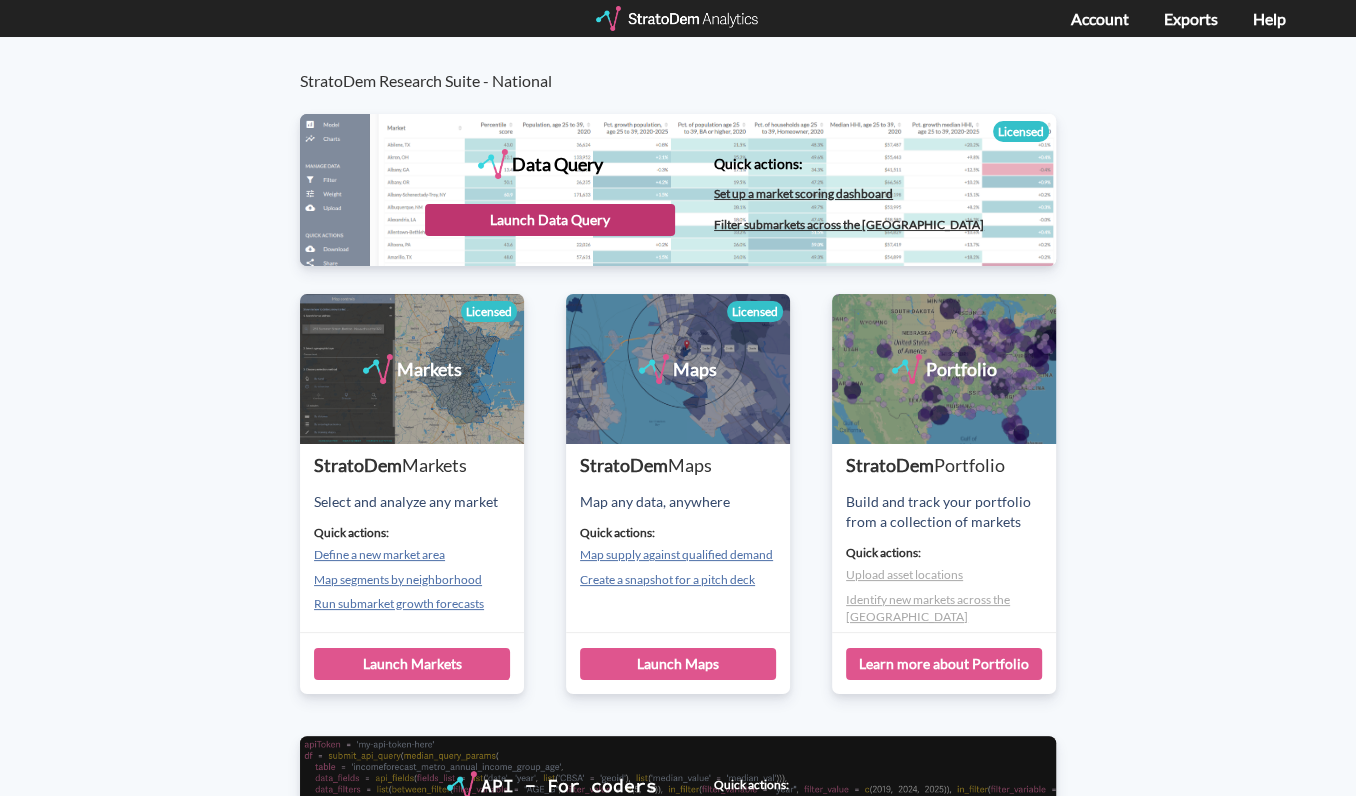 click on "Launch Data Query" at bounding box center (550, 220) 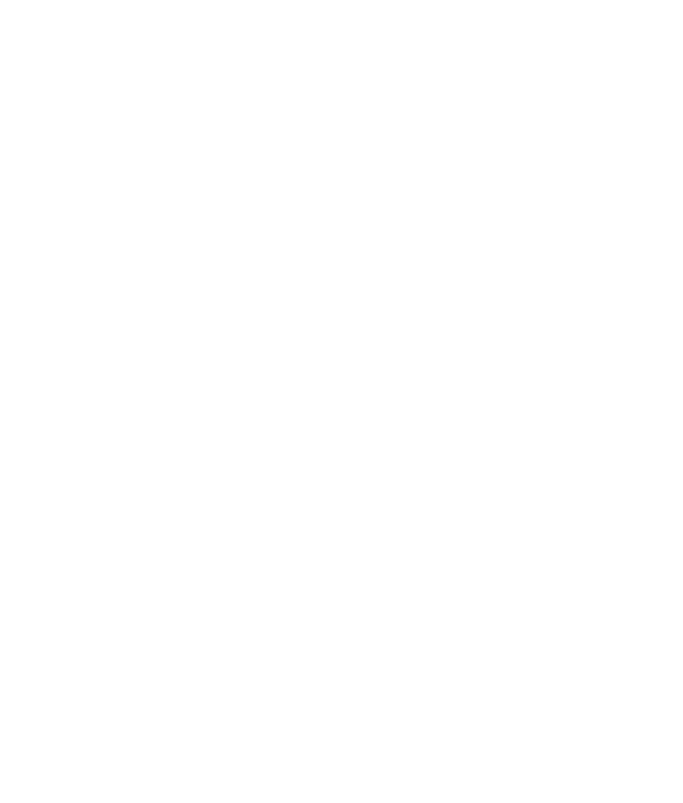 scroll, scrollTop: 0, scrollLeft: 0, axis: both 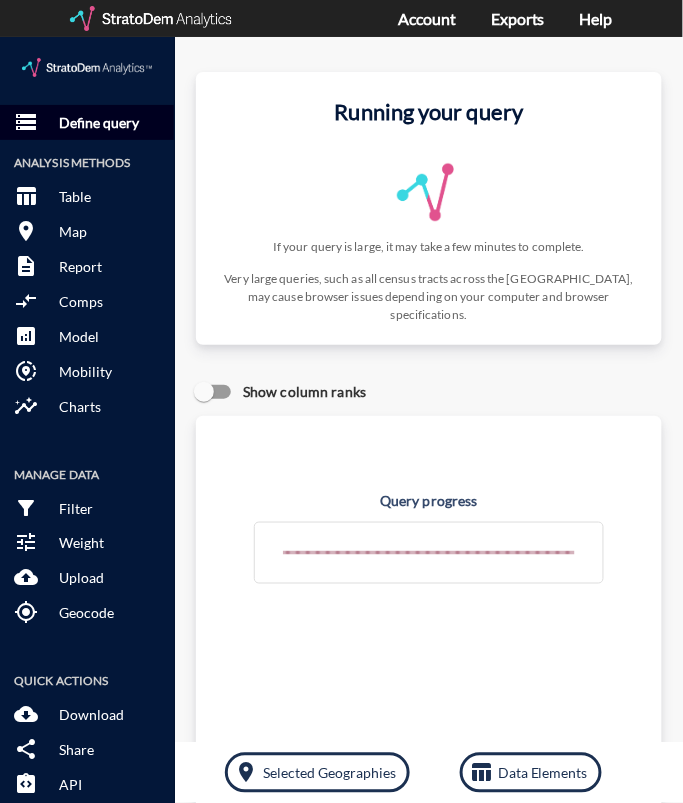 click on "Define query" 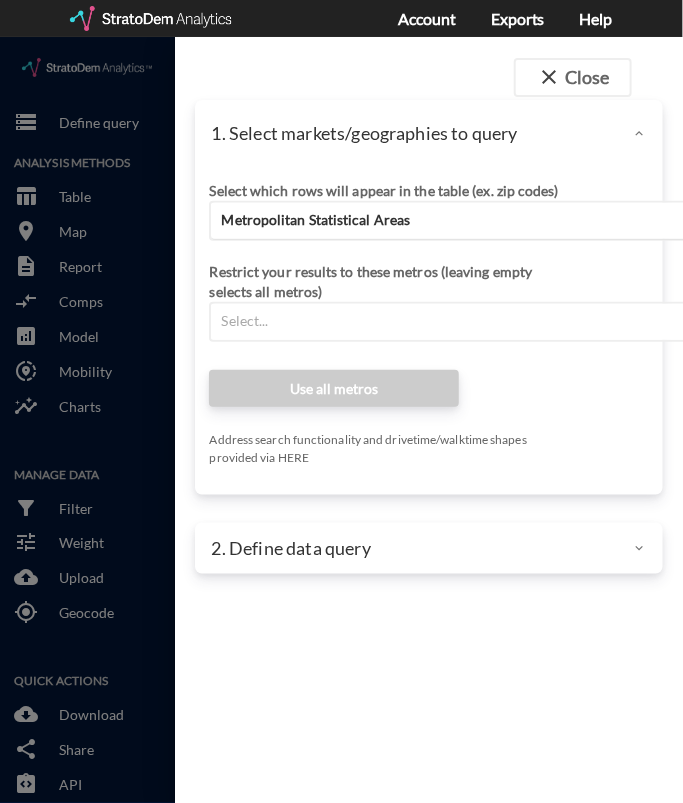 click on "Metropolitan Statistical Areas" 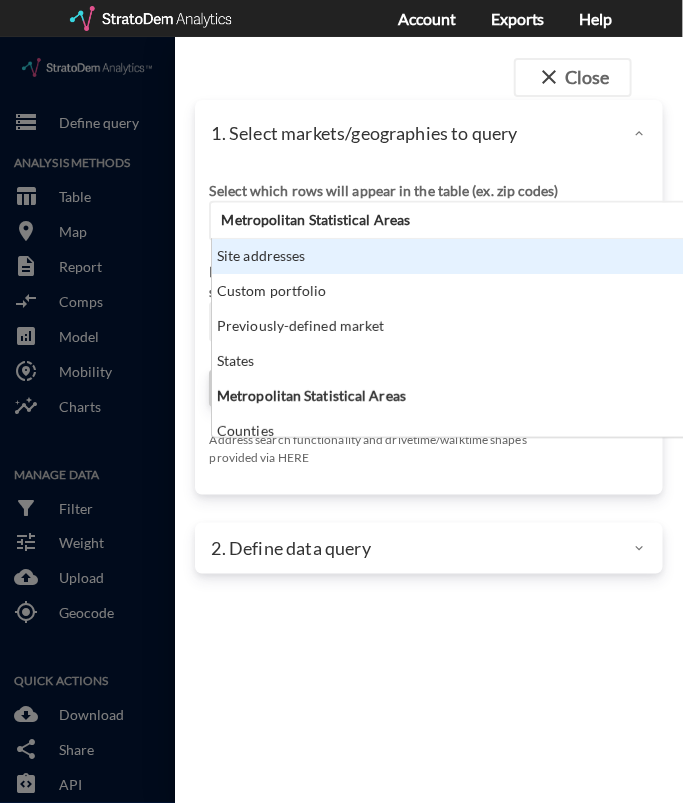 click on "Site addresses" 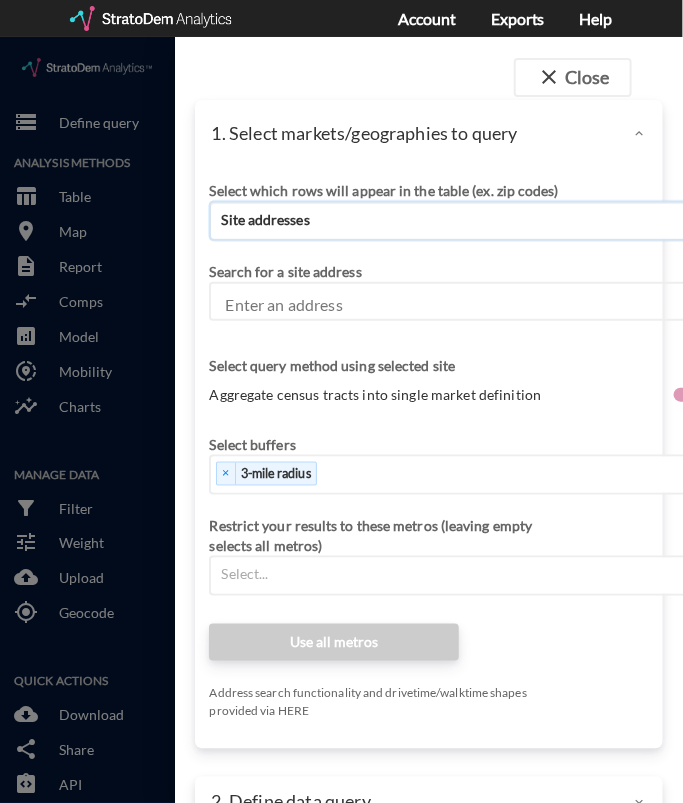 click on "Enter an address" 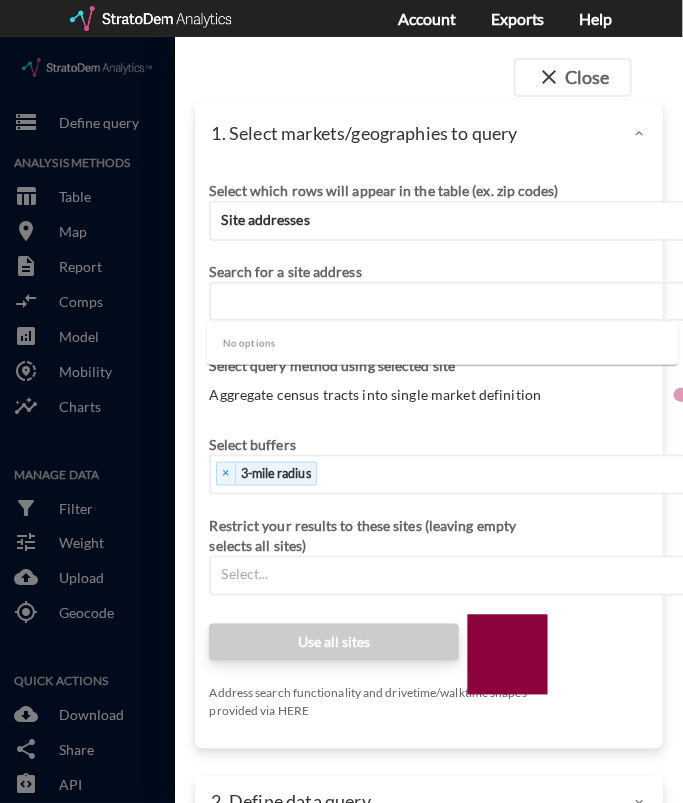 paste on "WJCR+F8R Palm River-[GEOGRAPHIC_DATA][PERSON_NAME], [US_STATE]" 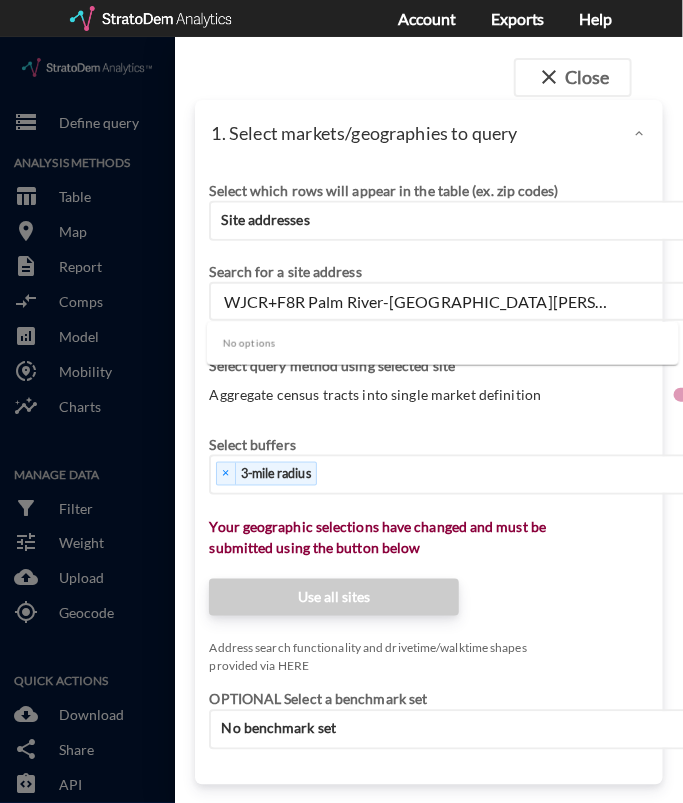 type on "WJCR+F8R Palm River-[GEOGRAPHIC_DATA][PERSON_NAME], [US_STATE]" 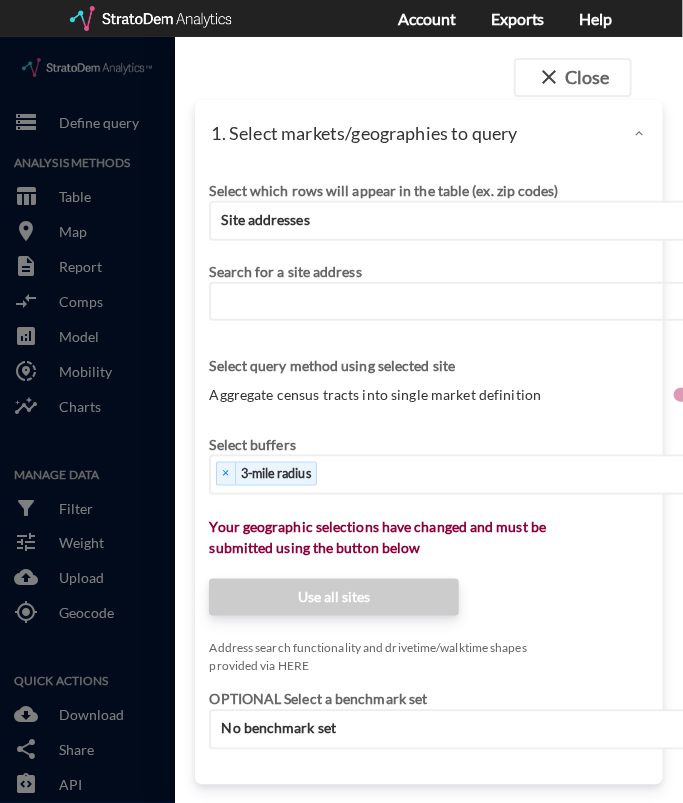 click on "Enter an address" 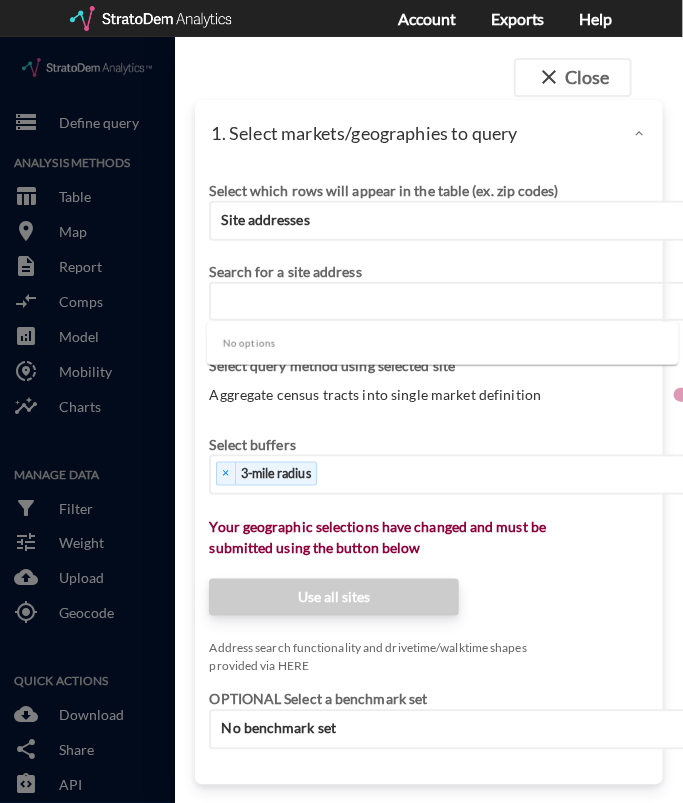 paste on "[STREET_ADDRESS][PERSON_NAME]" 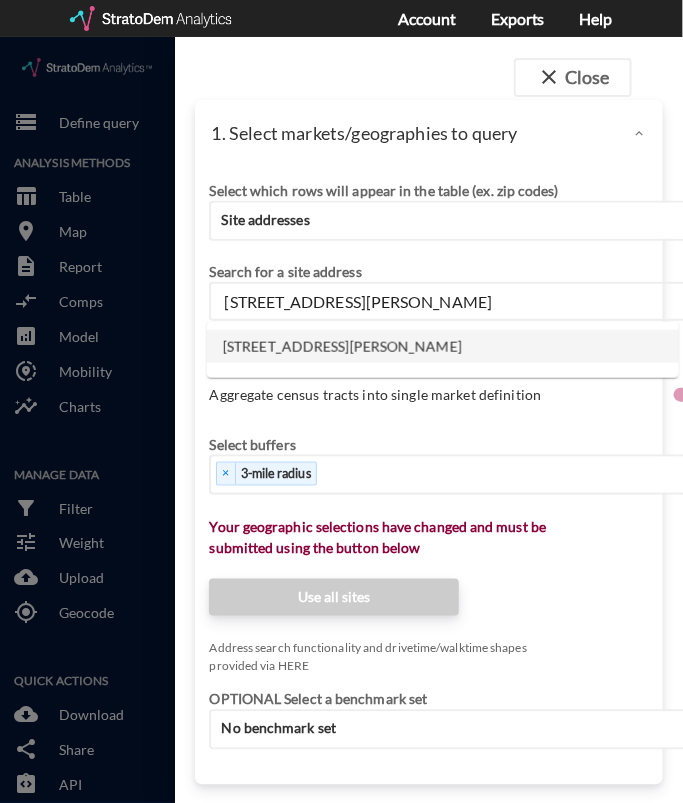 click on "[STREET_ADDRESS][PERSON_NAME]" 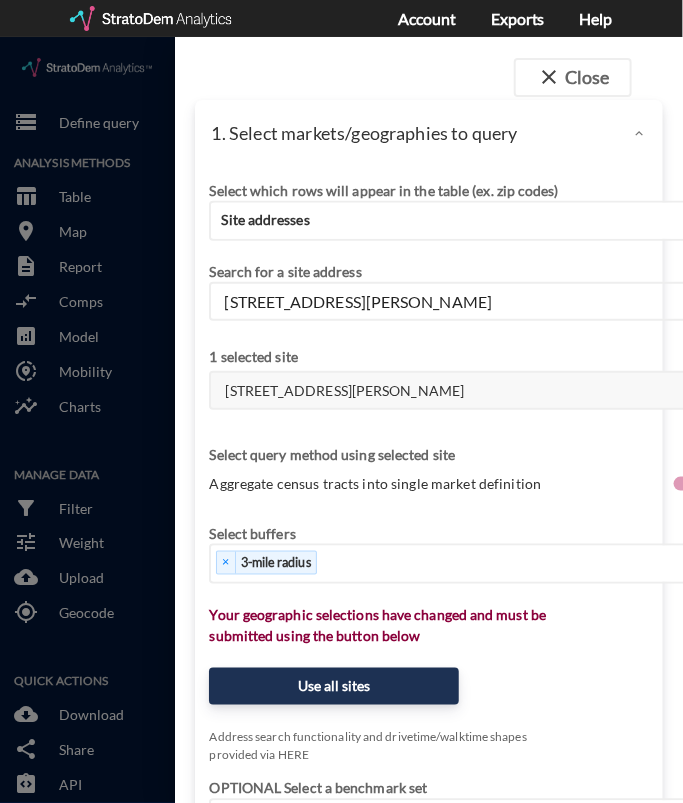 type on "[STREET_ADDRESS][PERSON_NAME]" 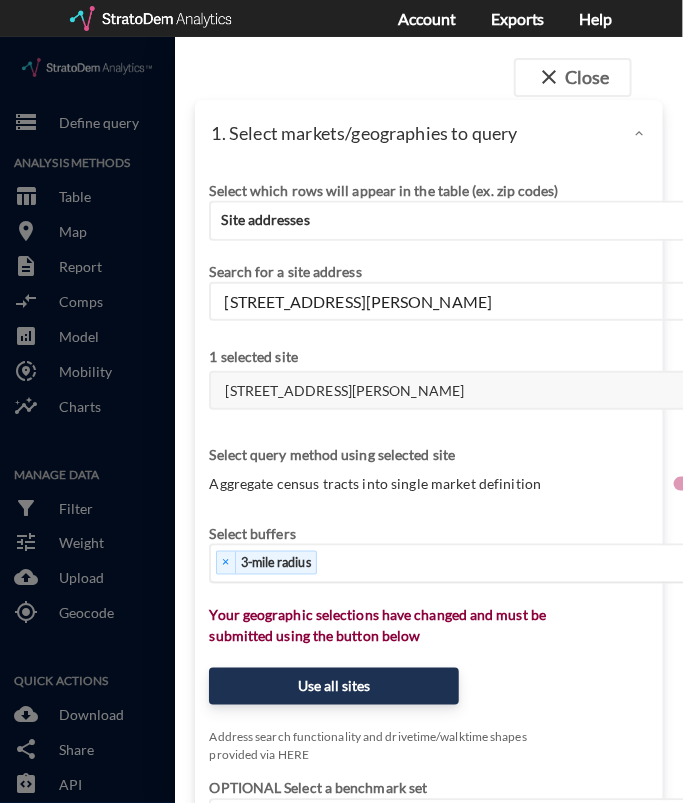 click on "× 3-mile radius" 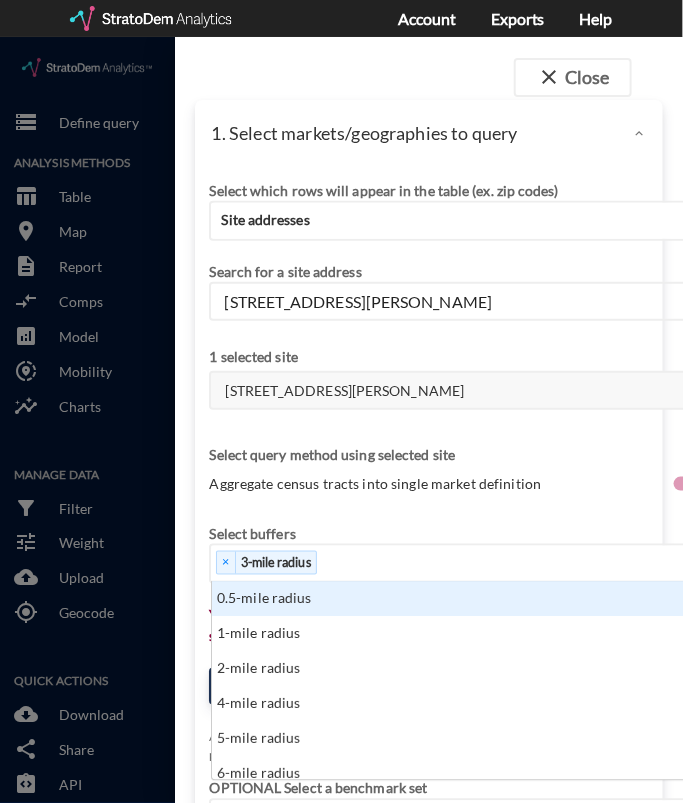 scroll, scrollTop: 14, scrollLeft: 12, axis: both 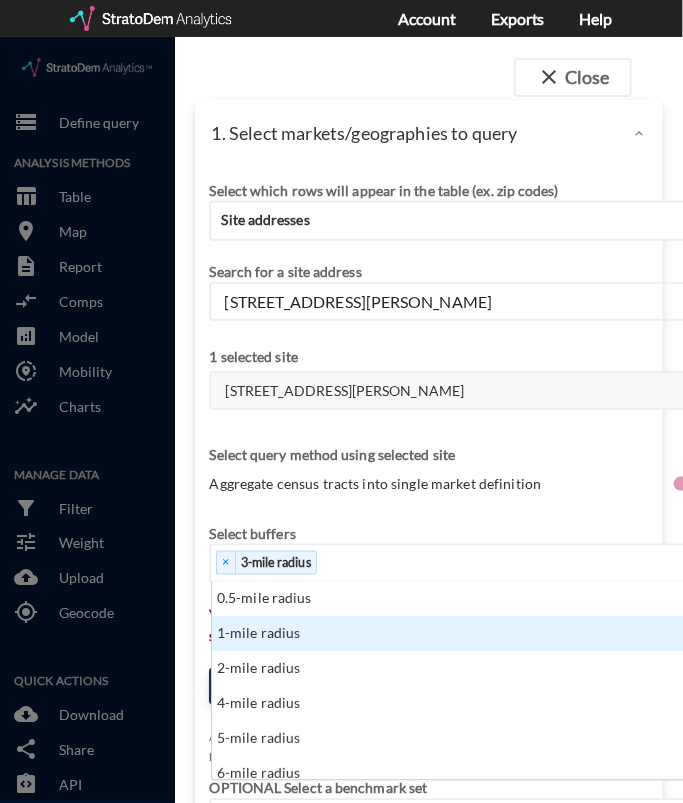 click on "1-mile radius" 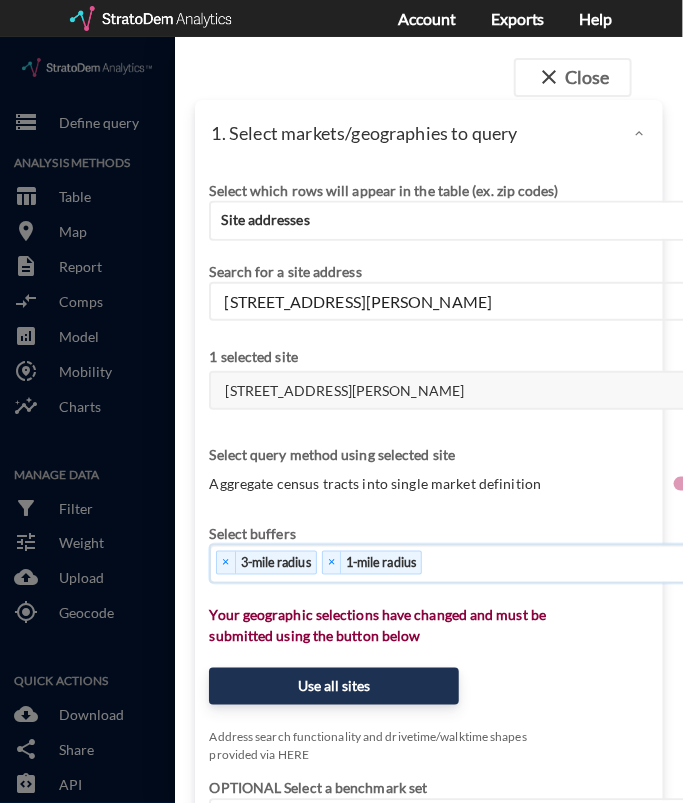 click on "× 3-mile radius   × 1-mile radius" 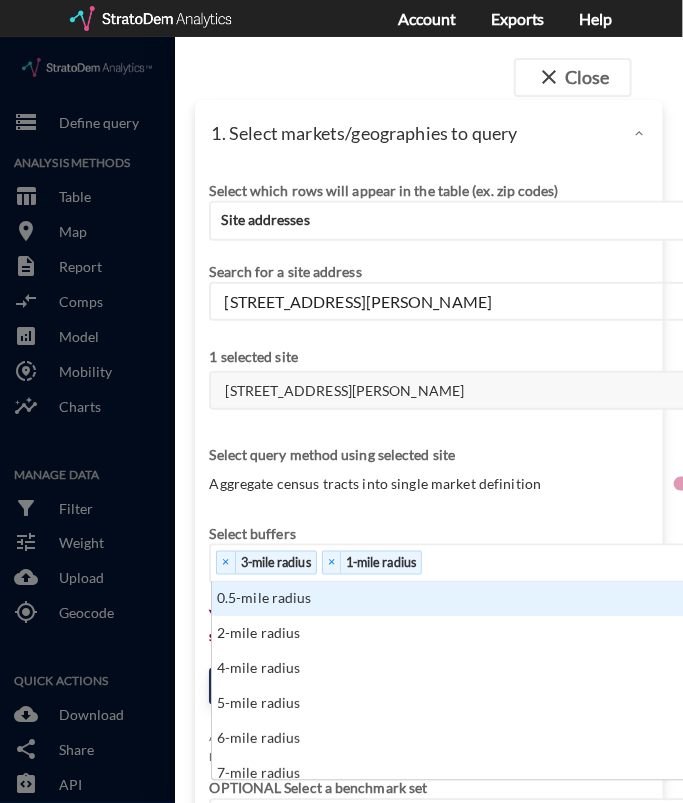 scroll, scrollTop: 14, scrollLeft: 12, axis: both 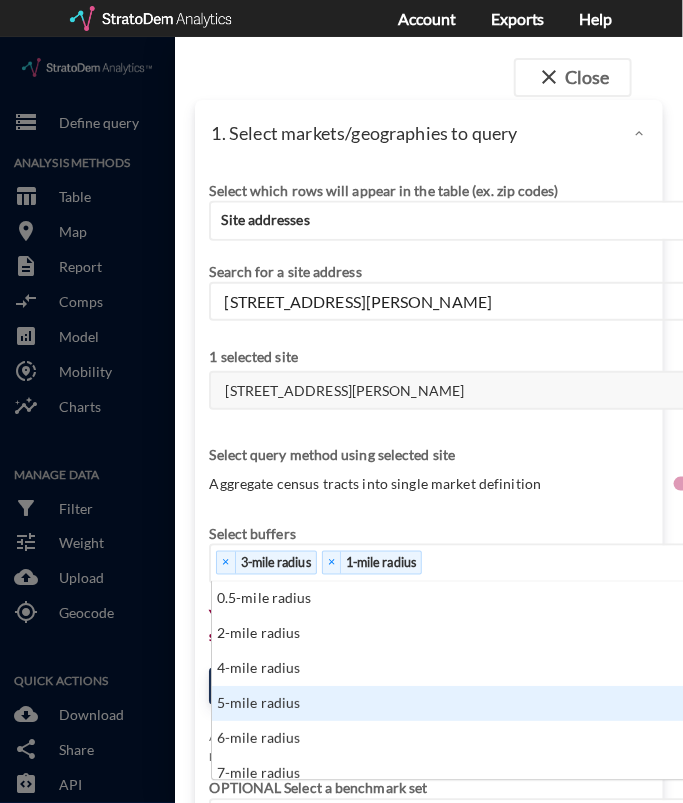 click on "5-mile radius" 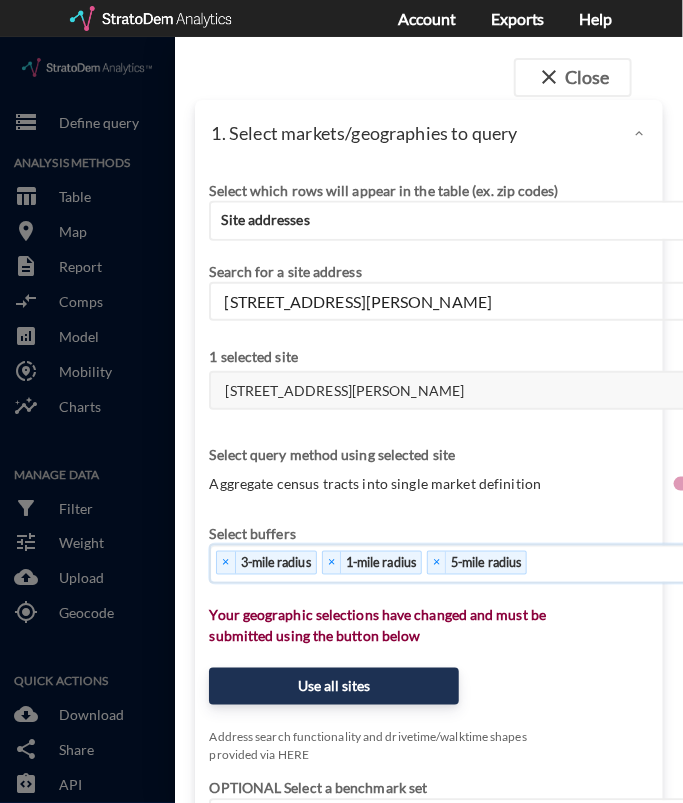 click on "Select which rows will appear in the table (ex. zip codes) Site addresses Select a portfolio Select a market Search for a site address Enter an address [STREET_ADDRESS][PERSON_NAME] Enter an address 1 selected site [STREET_ADDRESS][PERSON_NAME] Select query method using selected site Aggregate census tracts into single market definition Select buffers × 3-mile radius   × 1-mile radius   × 5-mile radius   Select... Restrict your results to these sites (leaving empty selects all sites) Select... Your geographic selections have changed and must be submitted using the button below Use all sites Address search functionality and drivetime/walktime shapes provided via HERE OPTIONAL Select a benchmark set No benchmark set Select a portfolio" 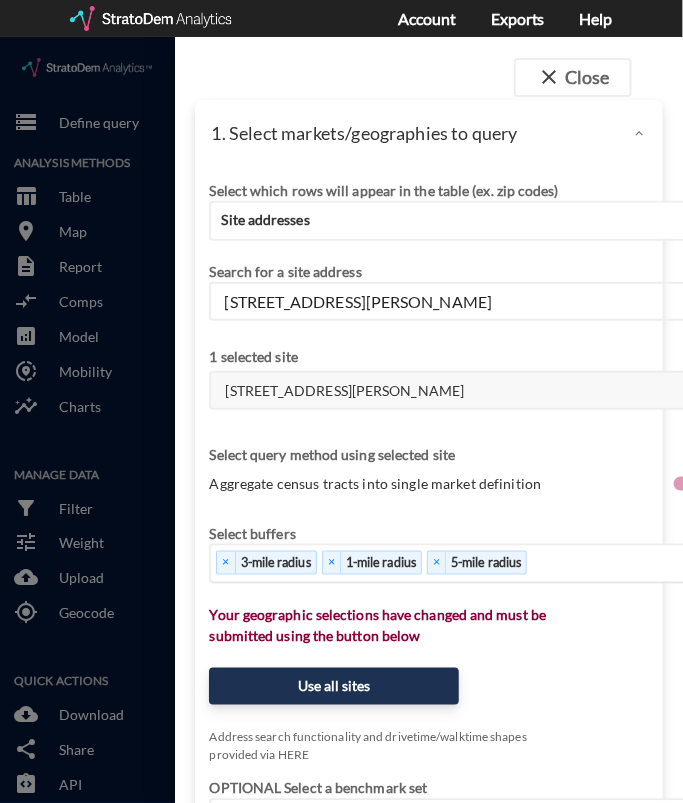 drag, startPoint x: 591, startPoint y: 534, endPoint x: 561, endPoint y: 511, distance: 37.802116 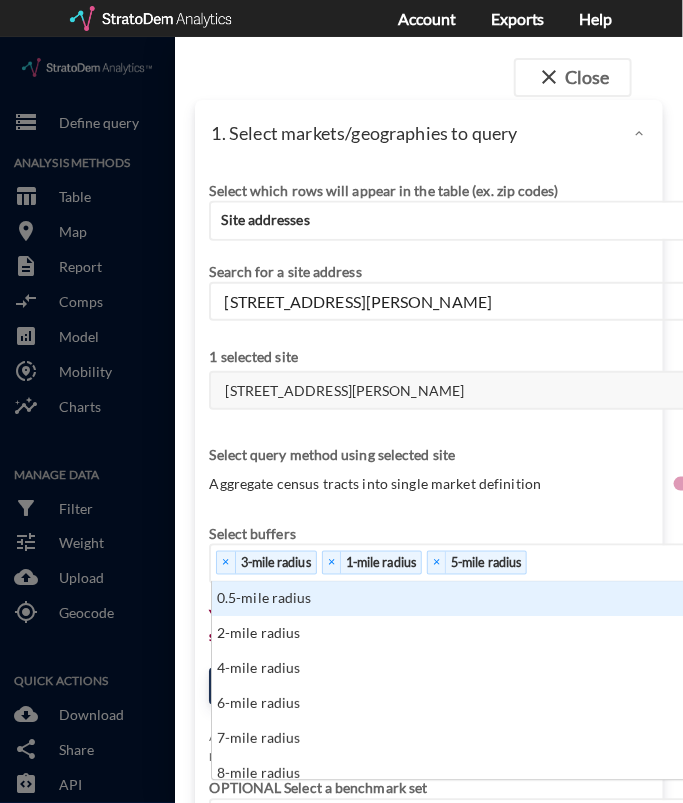 scroll, scrollTop: 14, scrollLeft: 12, axis: both 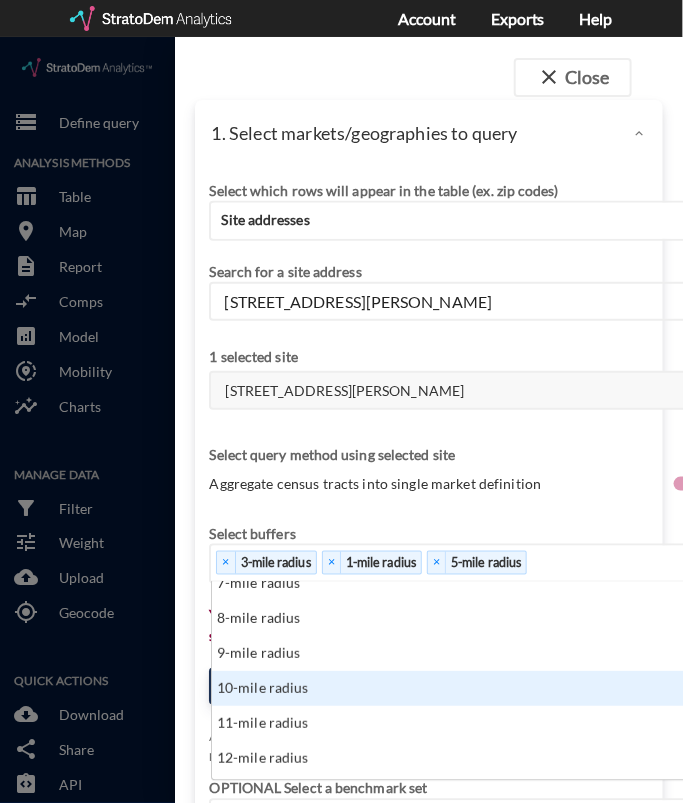 click on "10-mile radius" 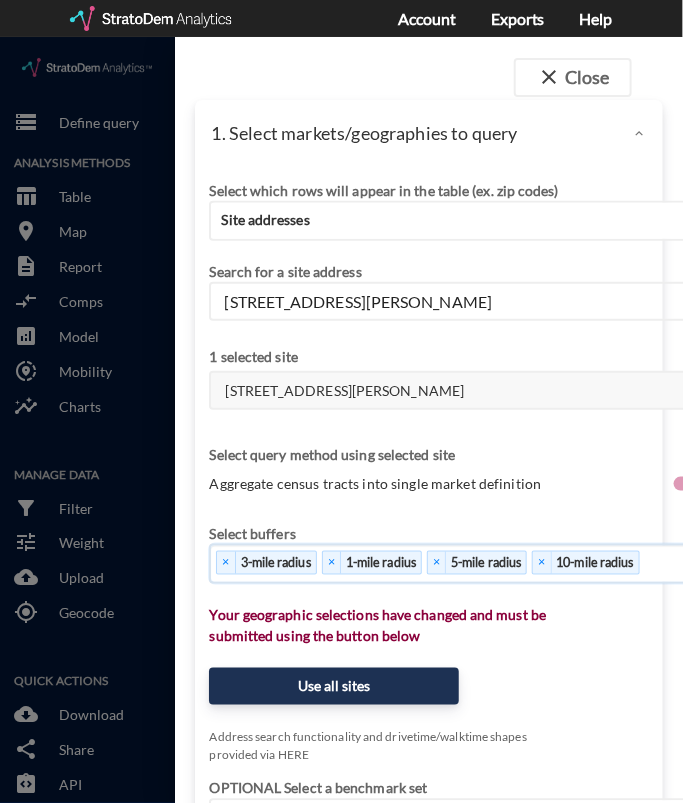 click on "Select query method using selected site Aggregate census tracts into single market definition" 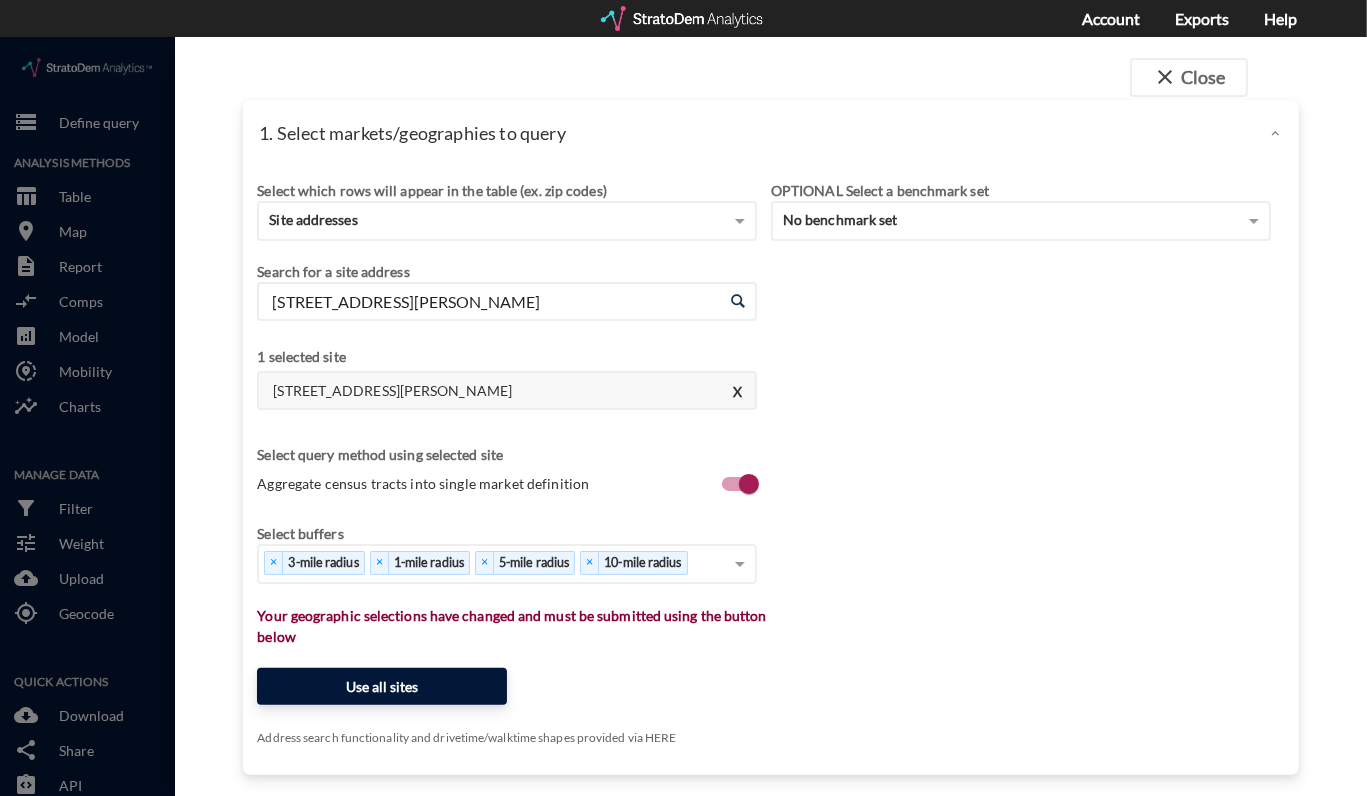 click on "Use all sites" 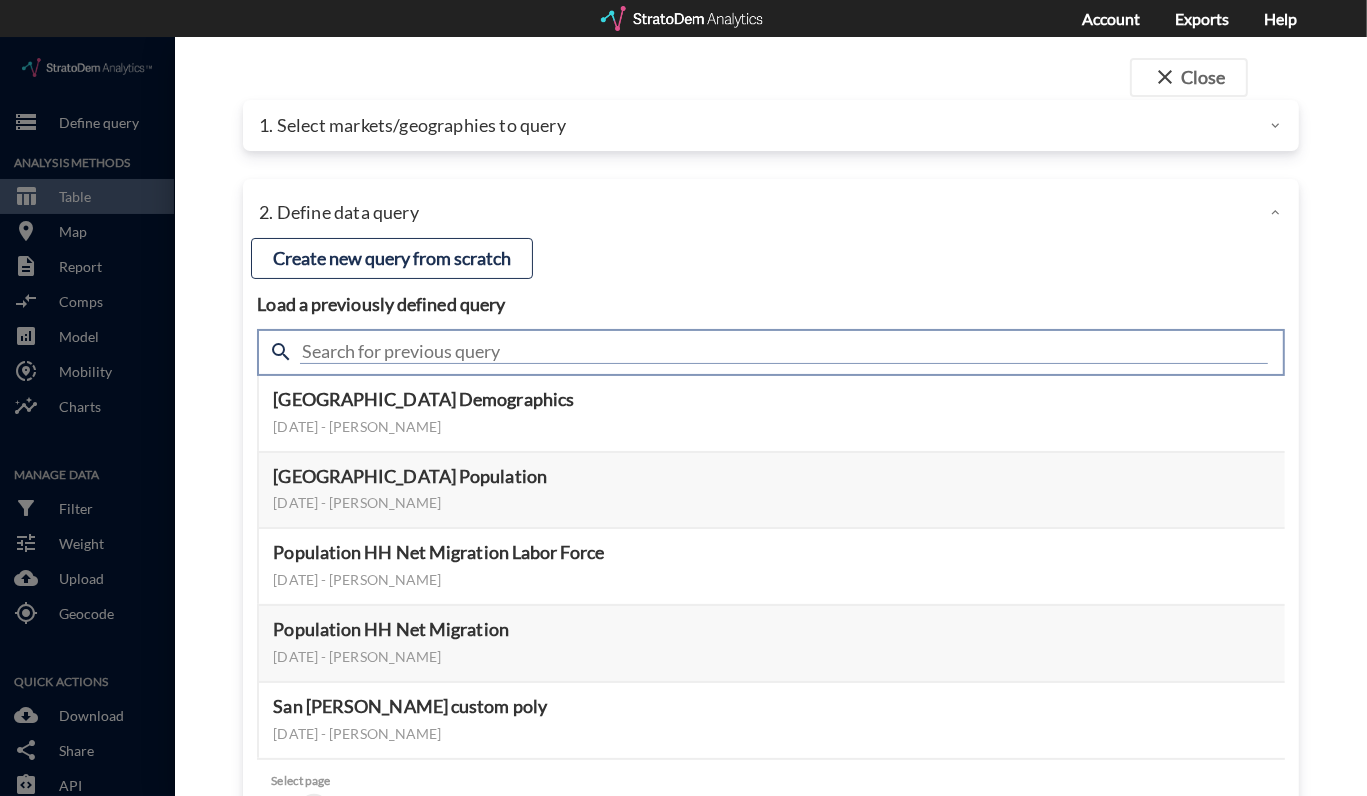 click 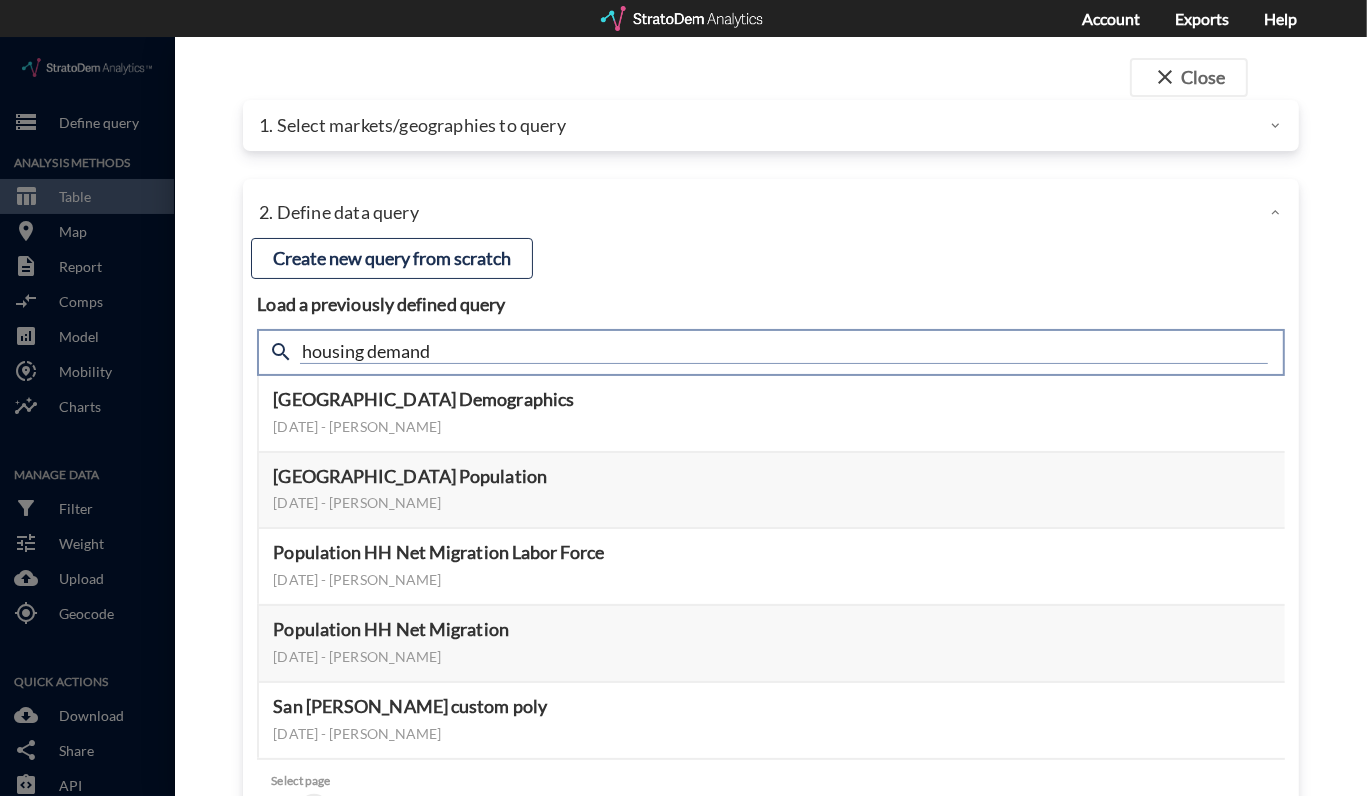 type on "housing demand" 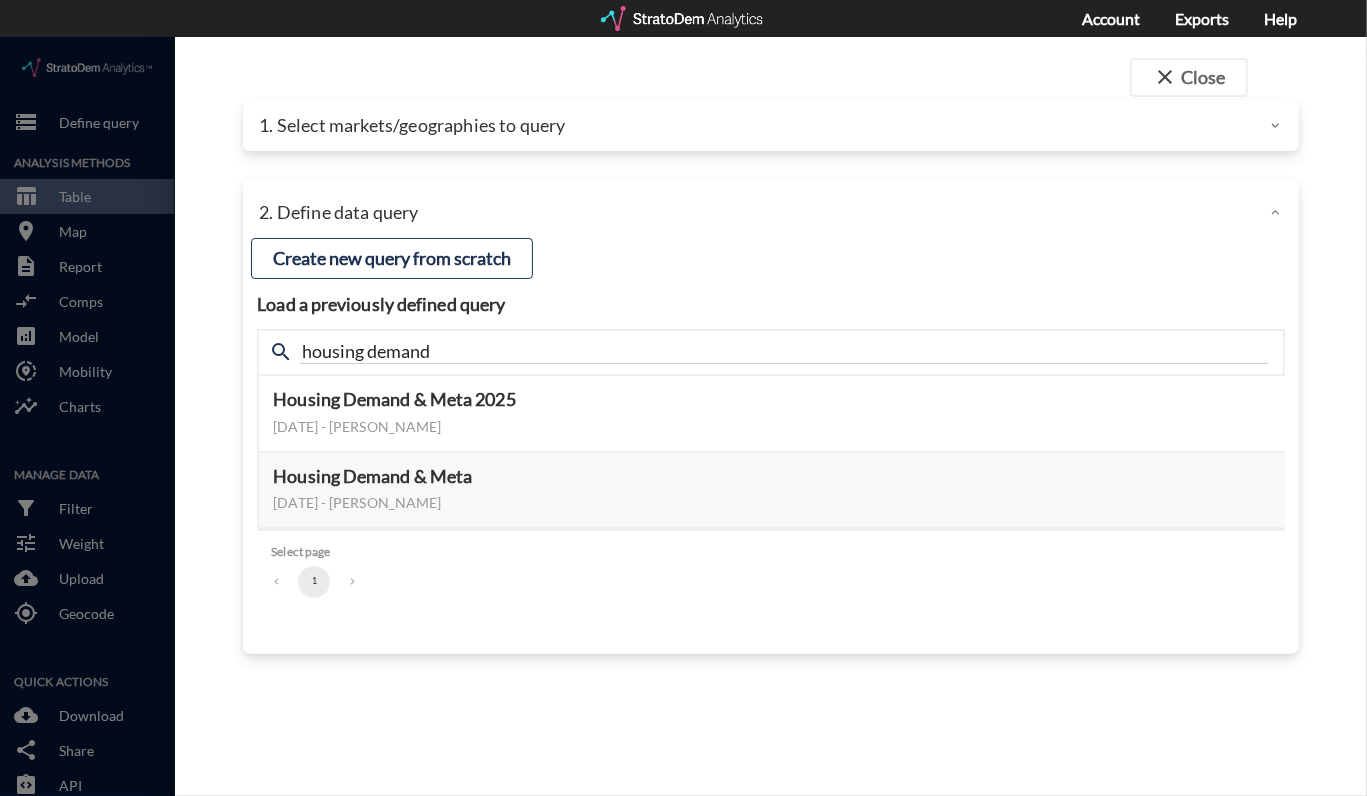 click on "close  Close 1. Select markets/geographies to query Select which rows will appear in the table (ex. zip codes) Site addresses Select a portfolio Select a market Search for a site address Enter an address [STREET_ADDRESS][PERSON_NAME] Enter an address 1 selected site [STREET_ADDRESS][PERSON_NAME] X Select query method using selected site Aggregate census tracts into single market definition Select buffers × 3-mile radius   × 1-mile radius   × 5-mile radius   × 10-mile radius   Select... Restrict your results to these sites (leaving empty selects all sites) Select... Use all sites Address search functionality and drivetime/walktime shapes provided via HERE OPTIONAL Select a benchmark set No benchmark set Select a portfolio 2. Define data query Load a previously defined query Create new query from scratch search housing demand Housing Demand & Meta [DATE], 2025 - [PERSON_NAME] Preview data elements Edit this query Update query years Select this query 465 data elements API ID for this model:" 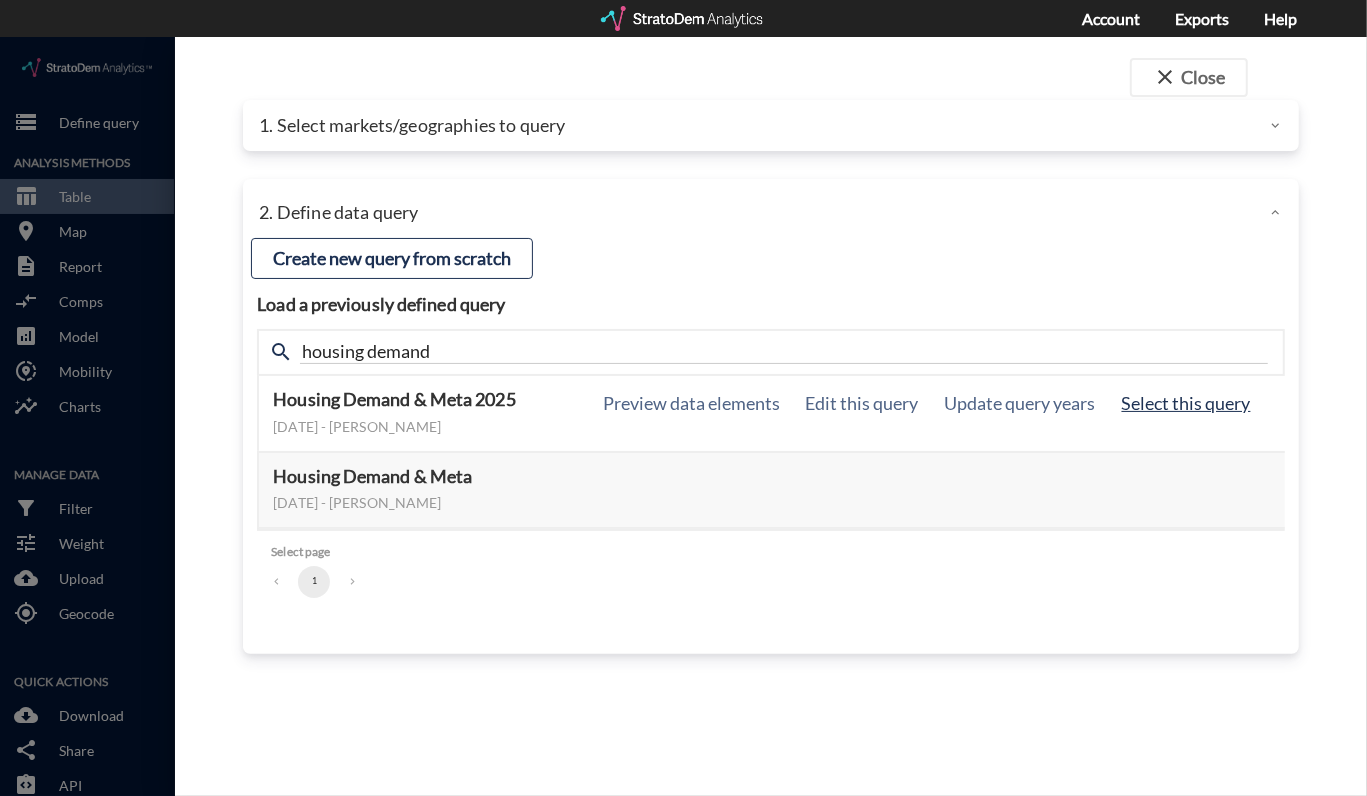 click on "Select this query" 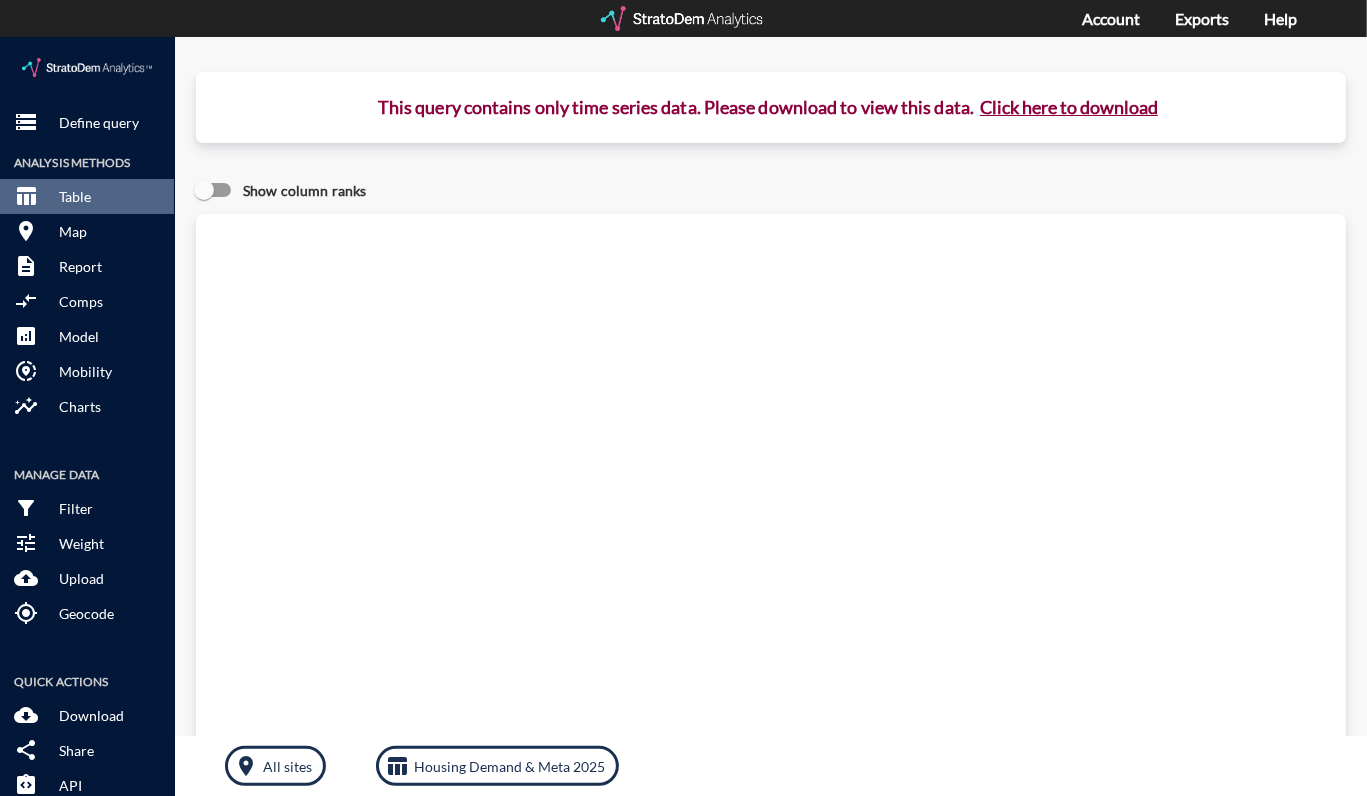 click on "Click here to download" 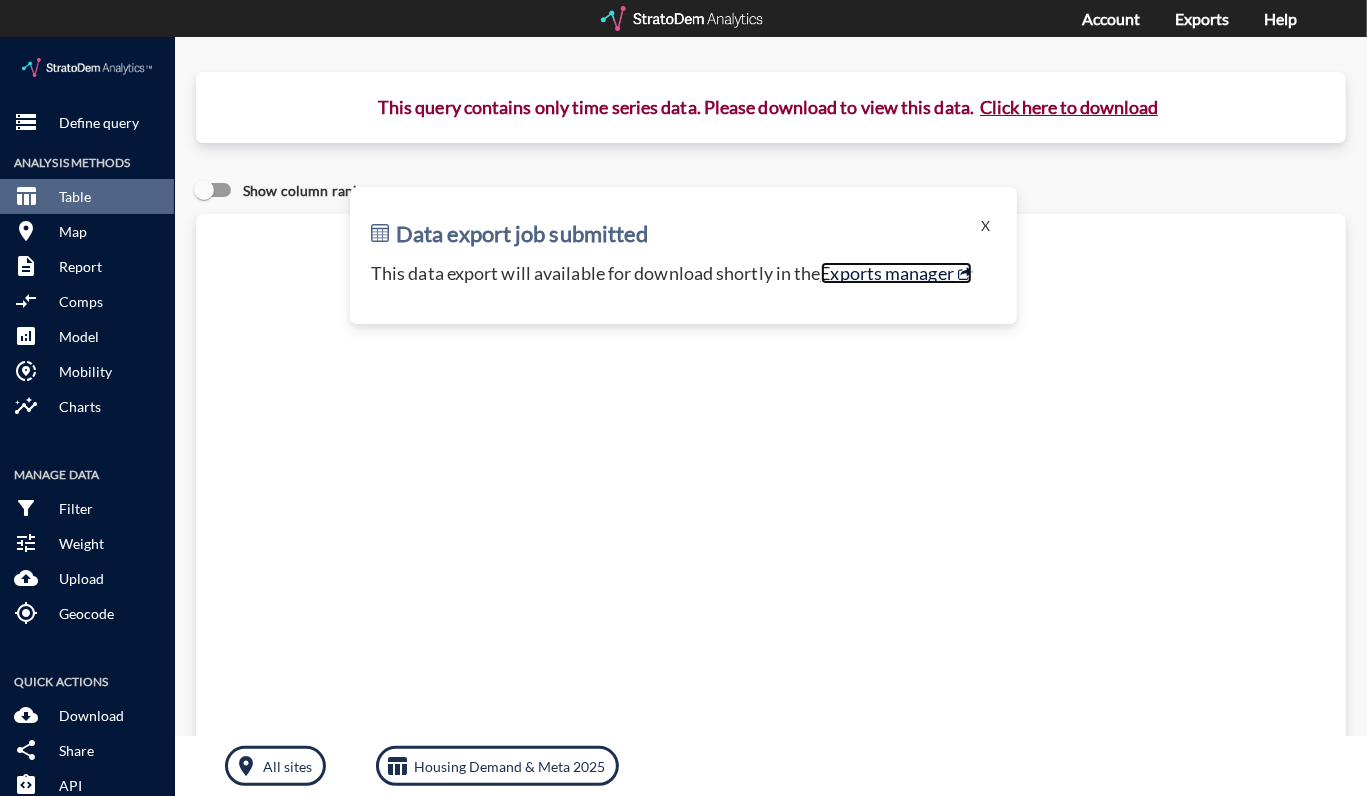click on "Exports manager" 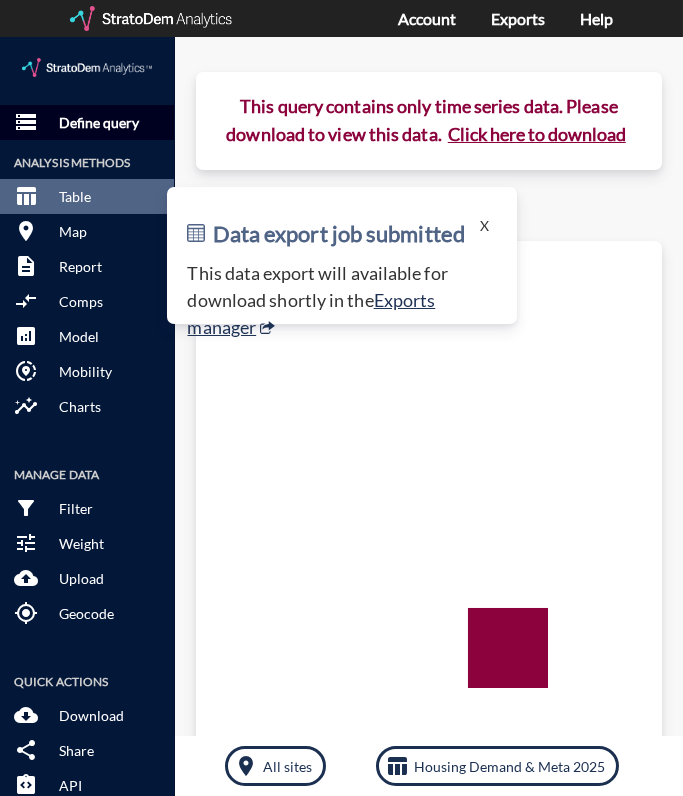 click on "Define query" 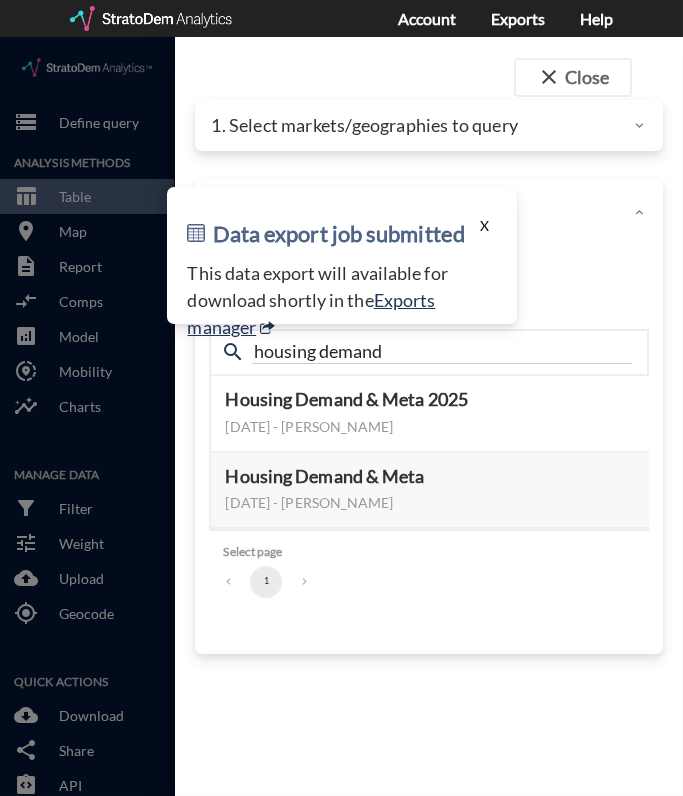 click on "X" 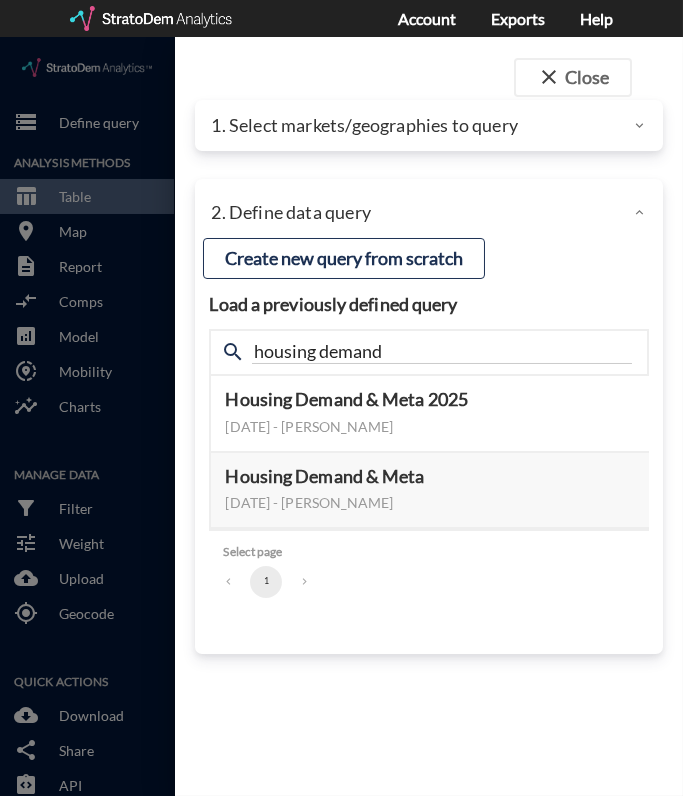 click on "1. Select markets/geographies to query" 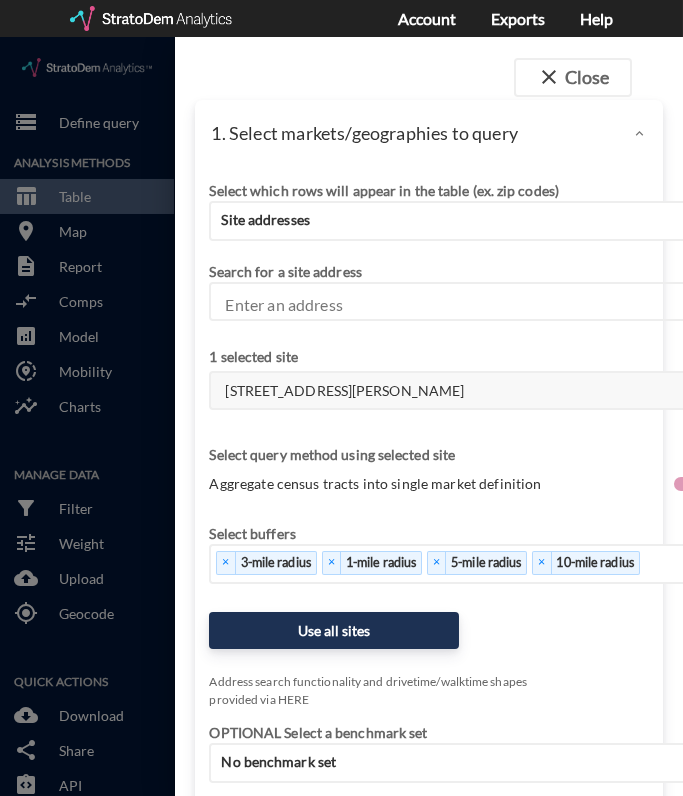 drag, startPoint x: 417, startPoint y: 357, endPoint x: 227, endPoint y: 343, distance: 190.51509 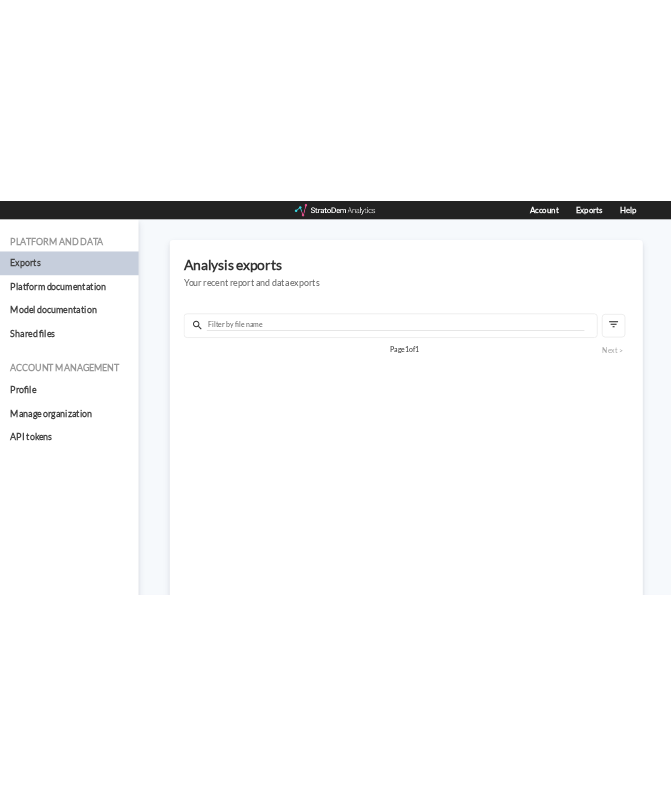 scroll, scrollTop: 0, scrollLeft: 0, axis: both 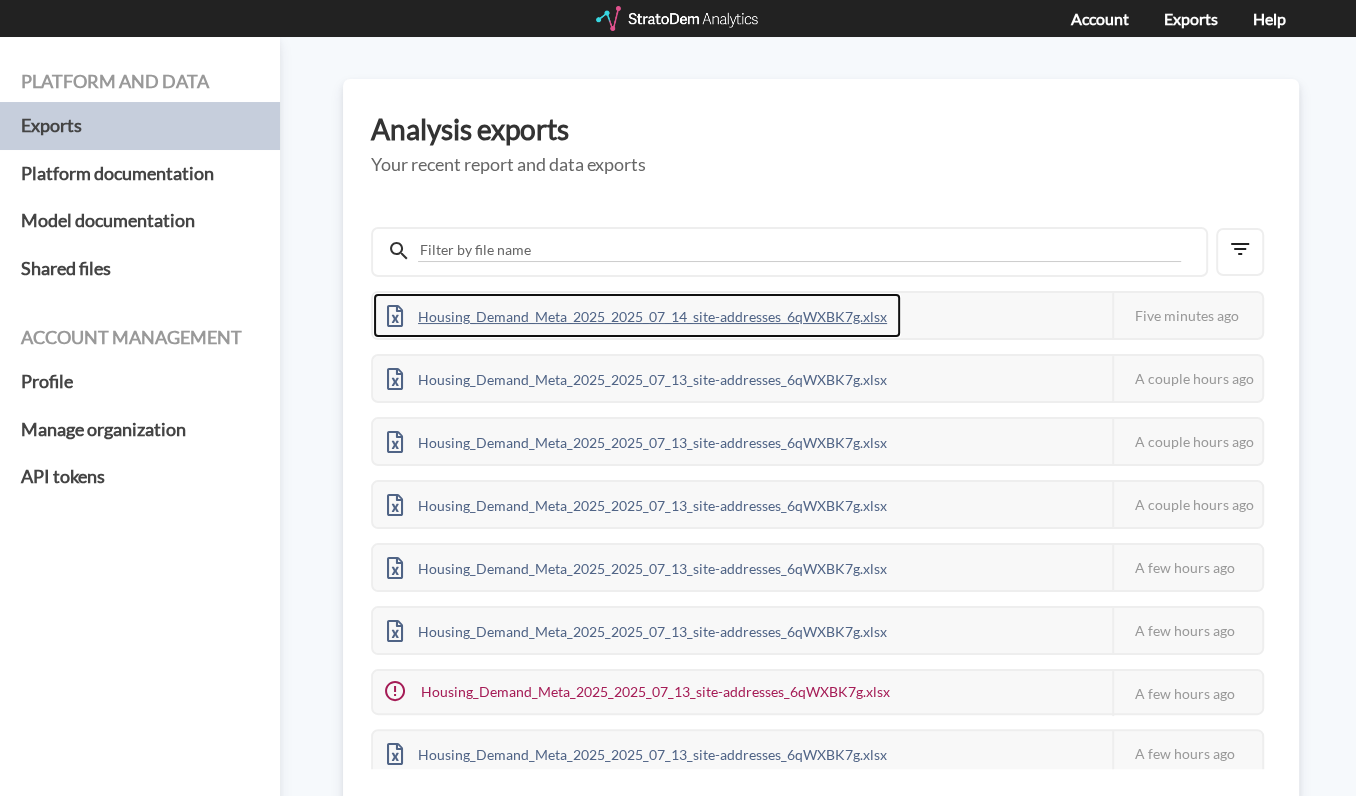 click on "Housing_Demand_Meta_2025_2025_07_14_site-addresses_6qWXBK7g.xlsx" at bounding box center (637, 315) 